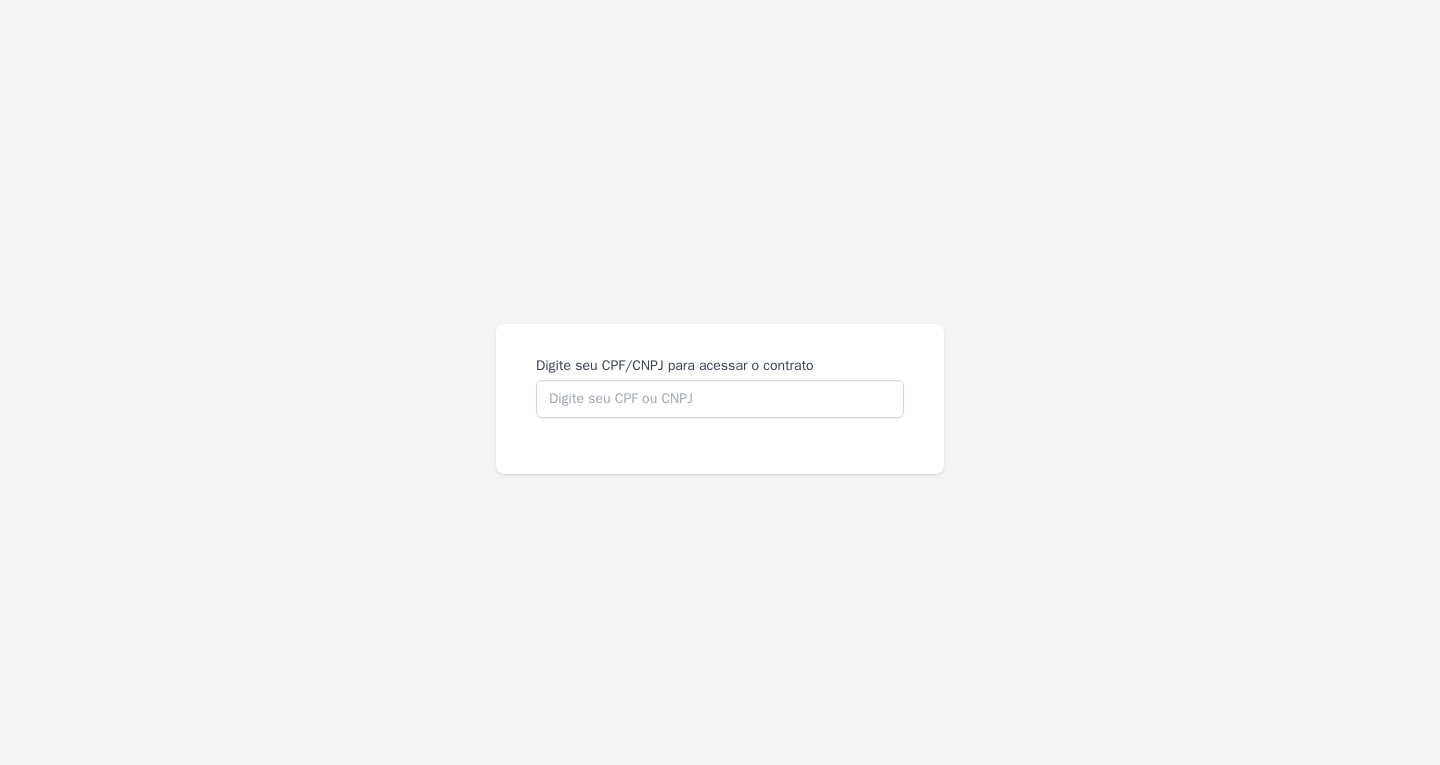 scroll, scrollTop: 0, scrollLeft: 0, axis: both 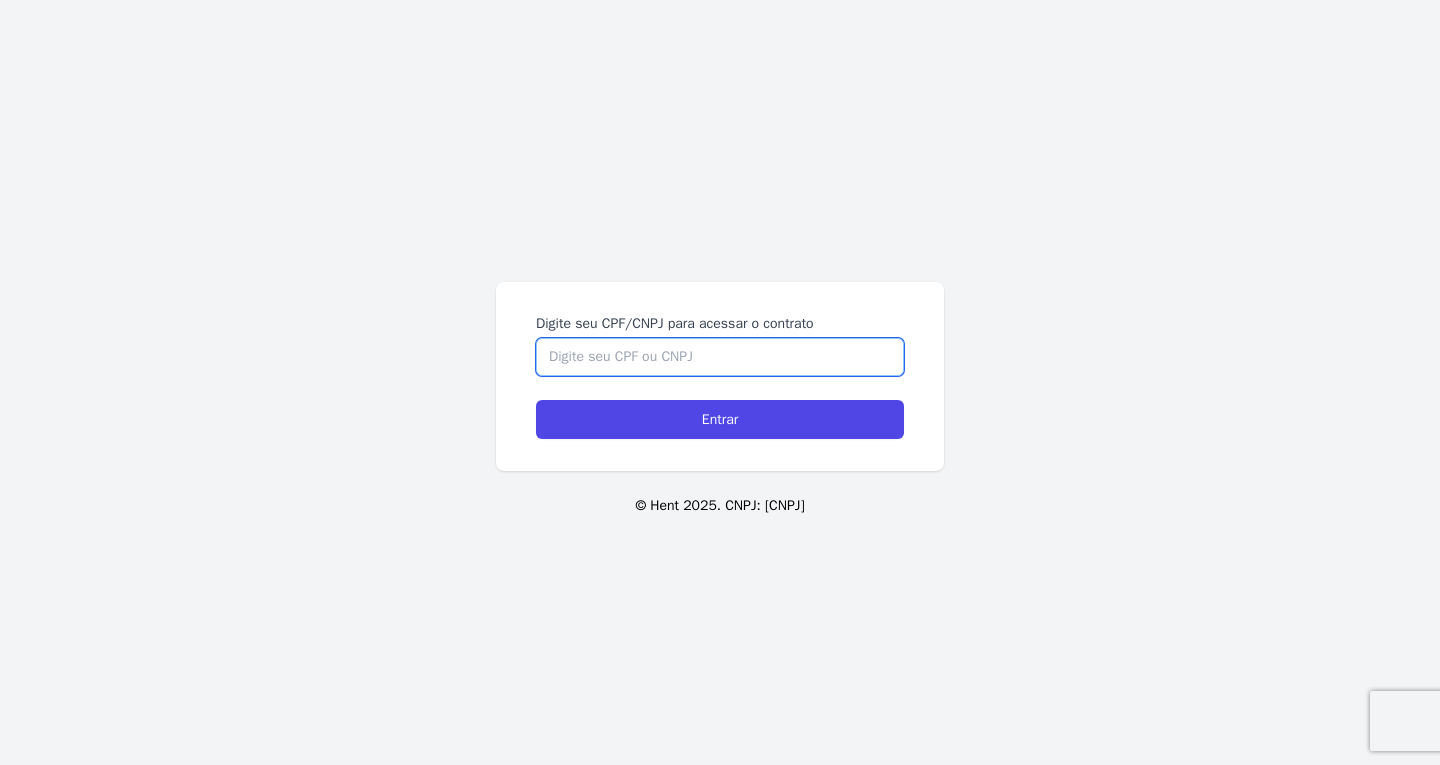 click on "Digite seu CPF/CNPJ para acessar o contrato" at bounding box center (720, 357) 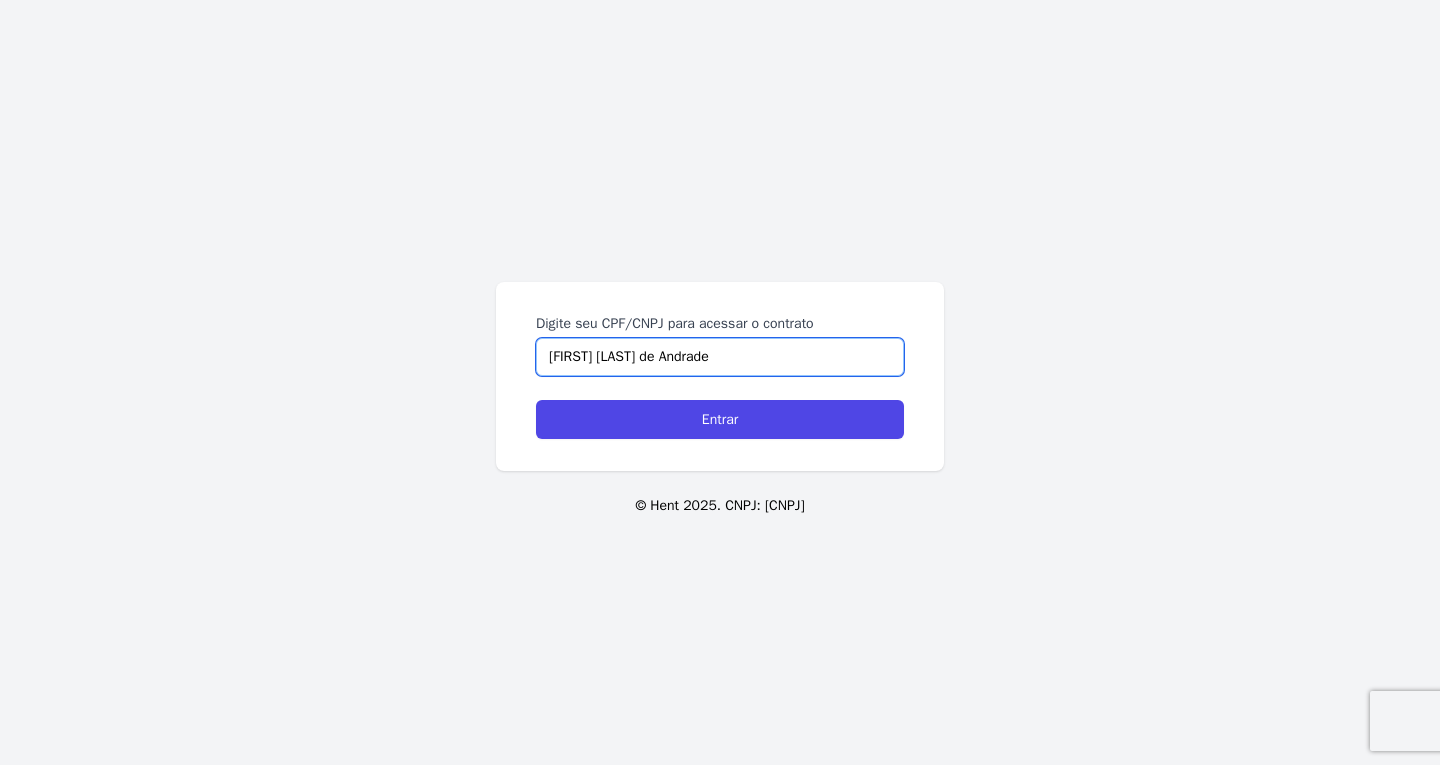 drag, startPoint x: 733, startPoint y: 360, endPoint x: 302, endPoint y: 375, distance: 431.26096 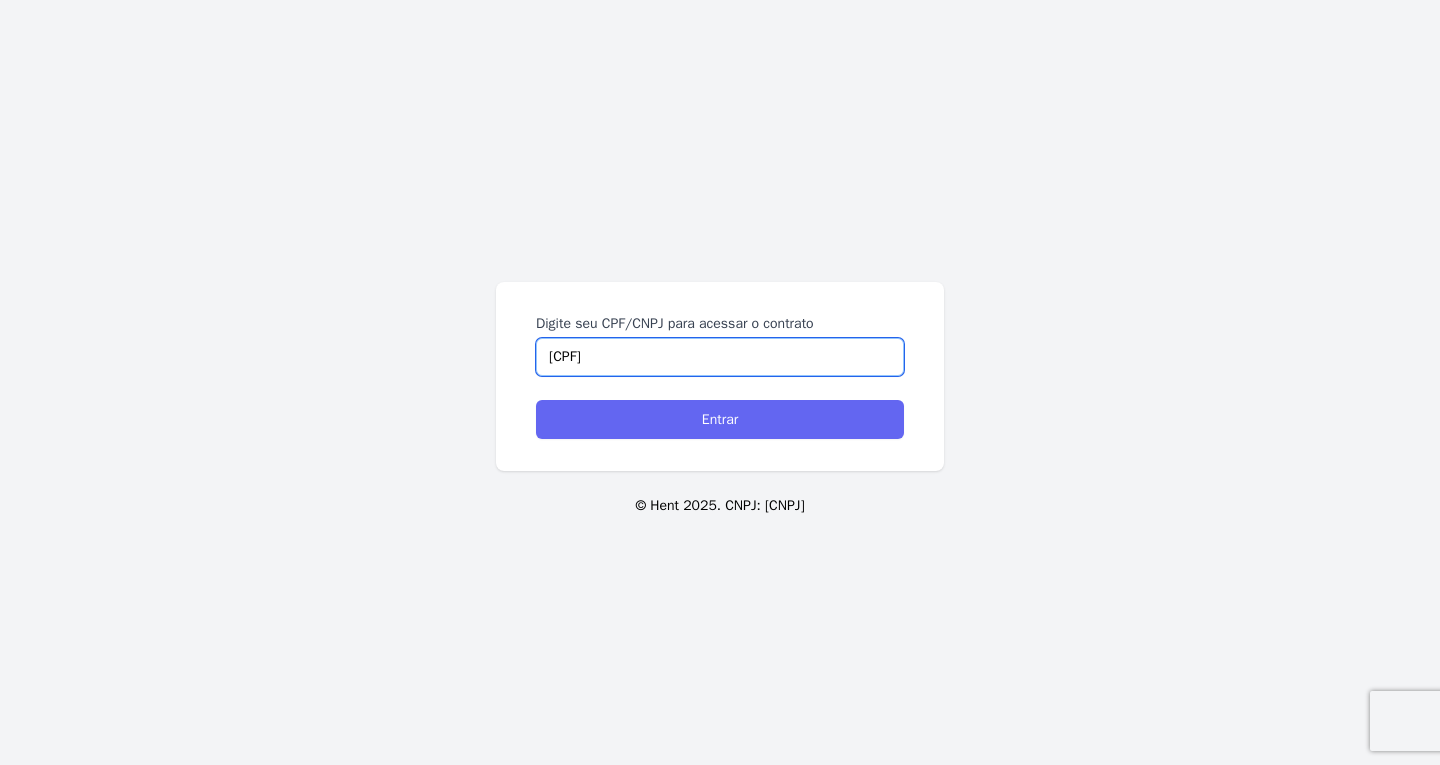 type on "375.431.948-56" 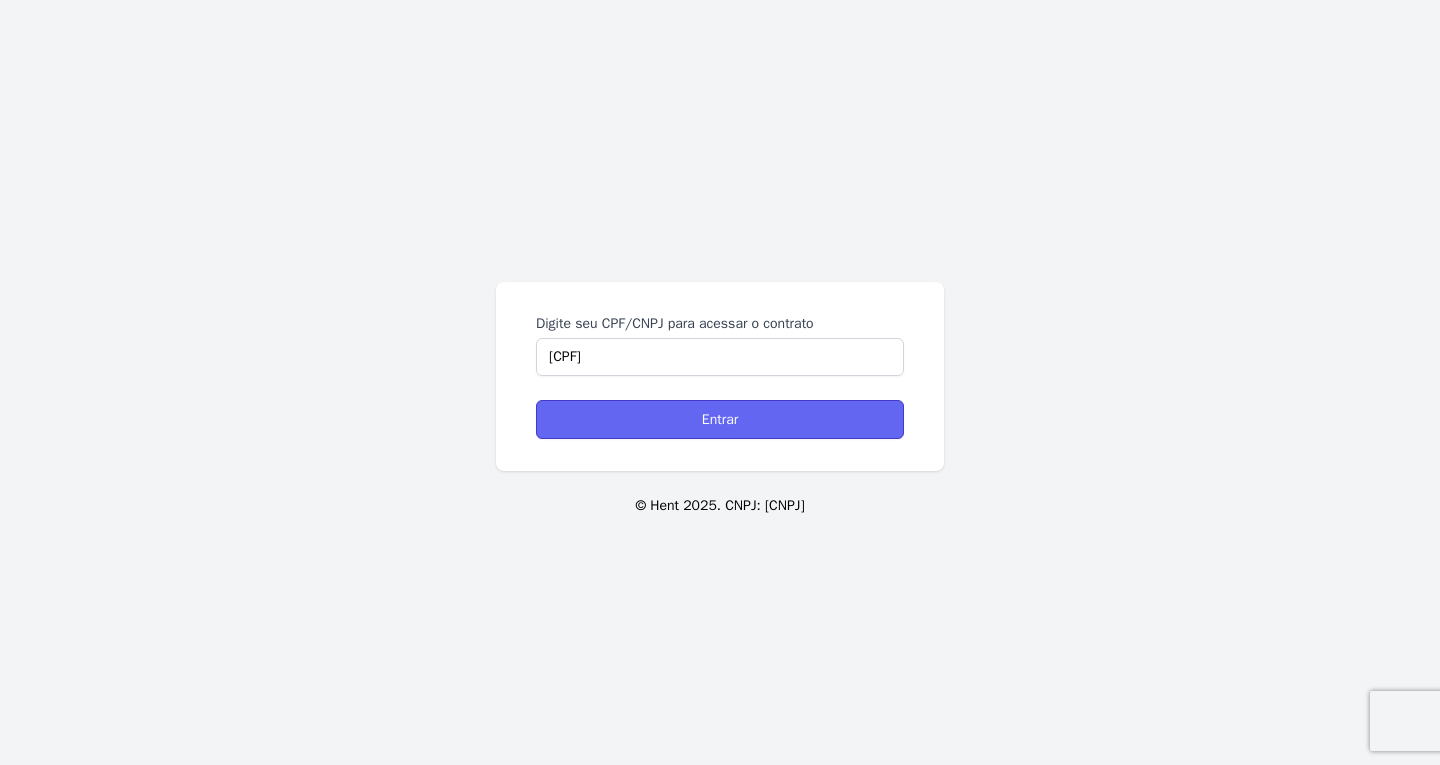 click on "Entrar" at bounding box center (720, 419) 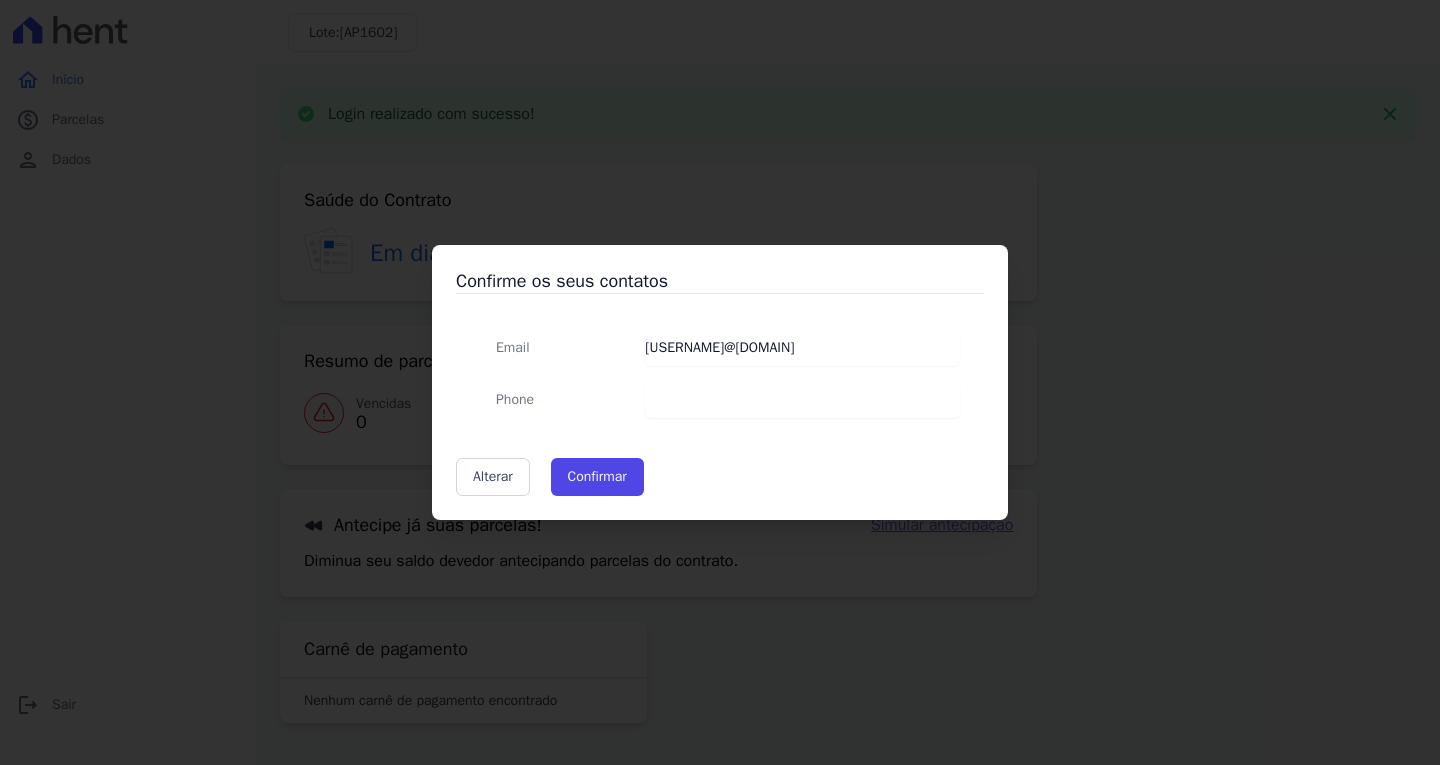 scroll, scrollTop: 0, scrollLeft: 0, axis: both 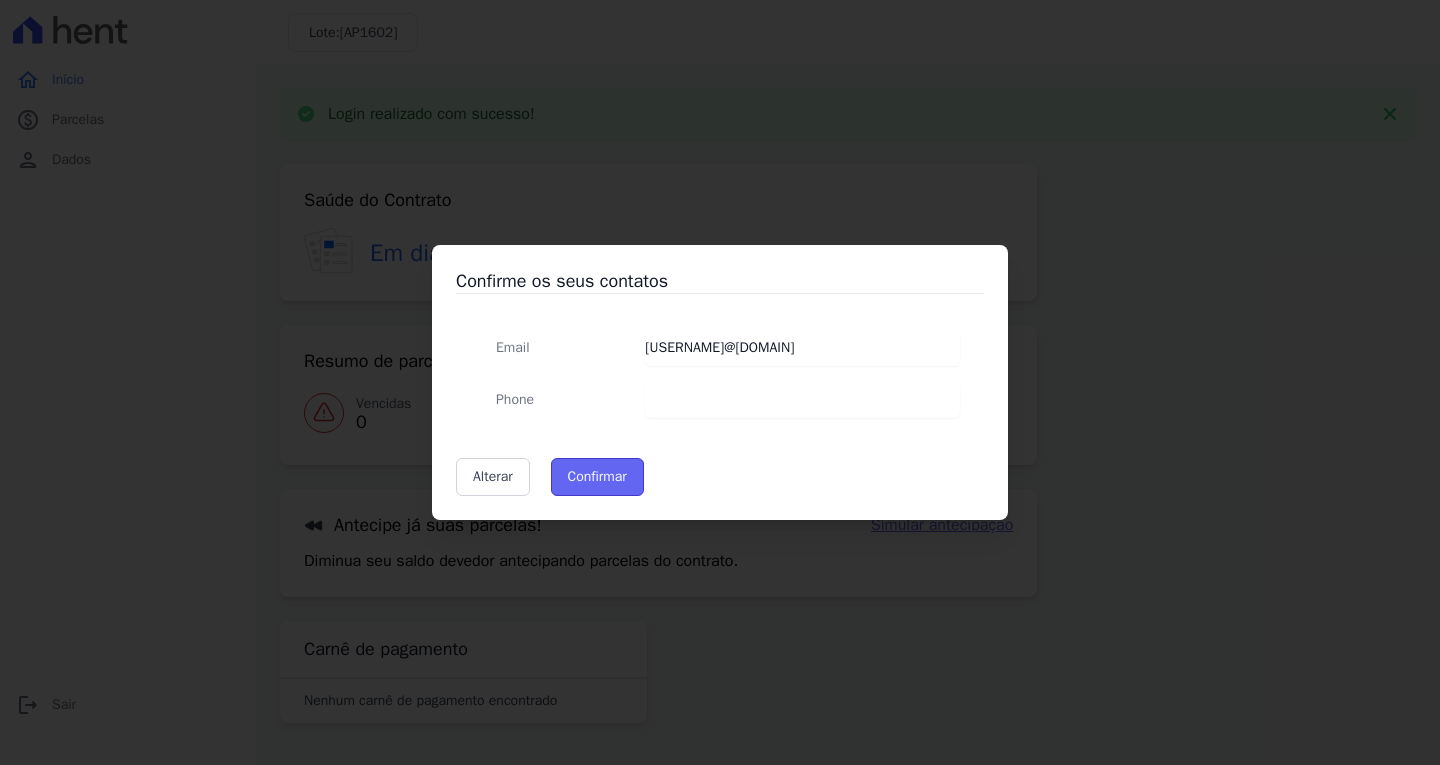 click on "Confirmar" at bounding box center [597, 477] 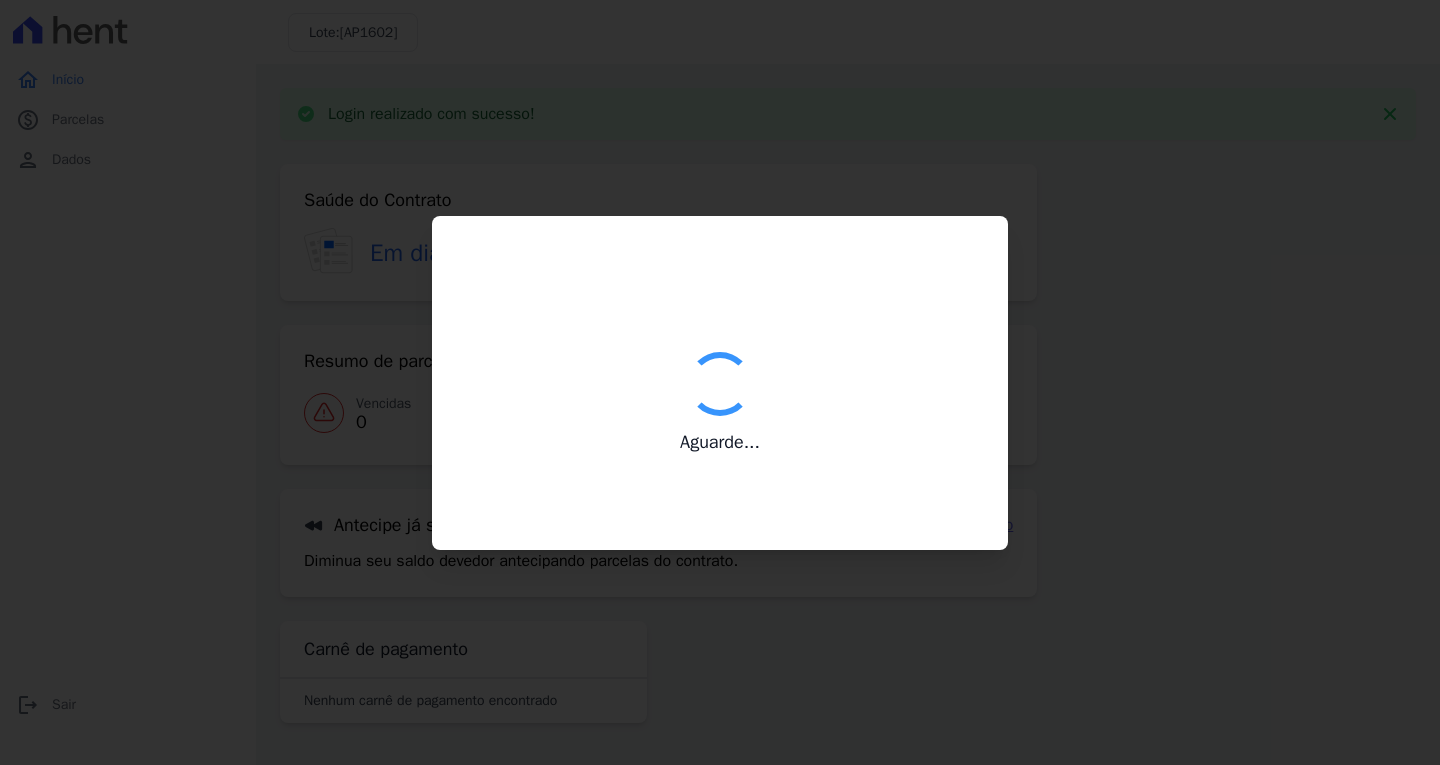 type on "Contatos confirmados com sucesso." 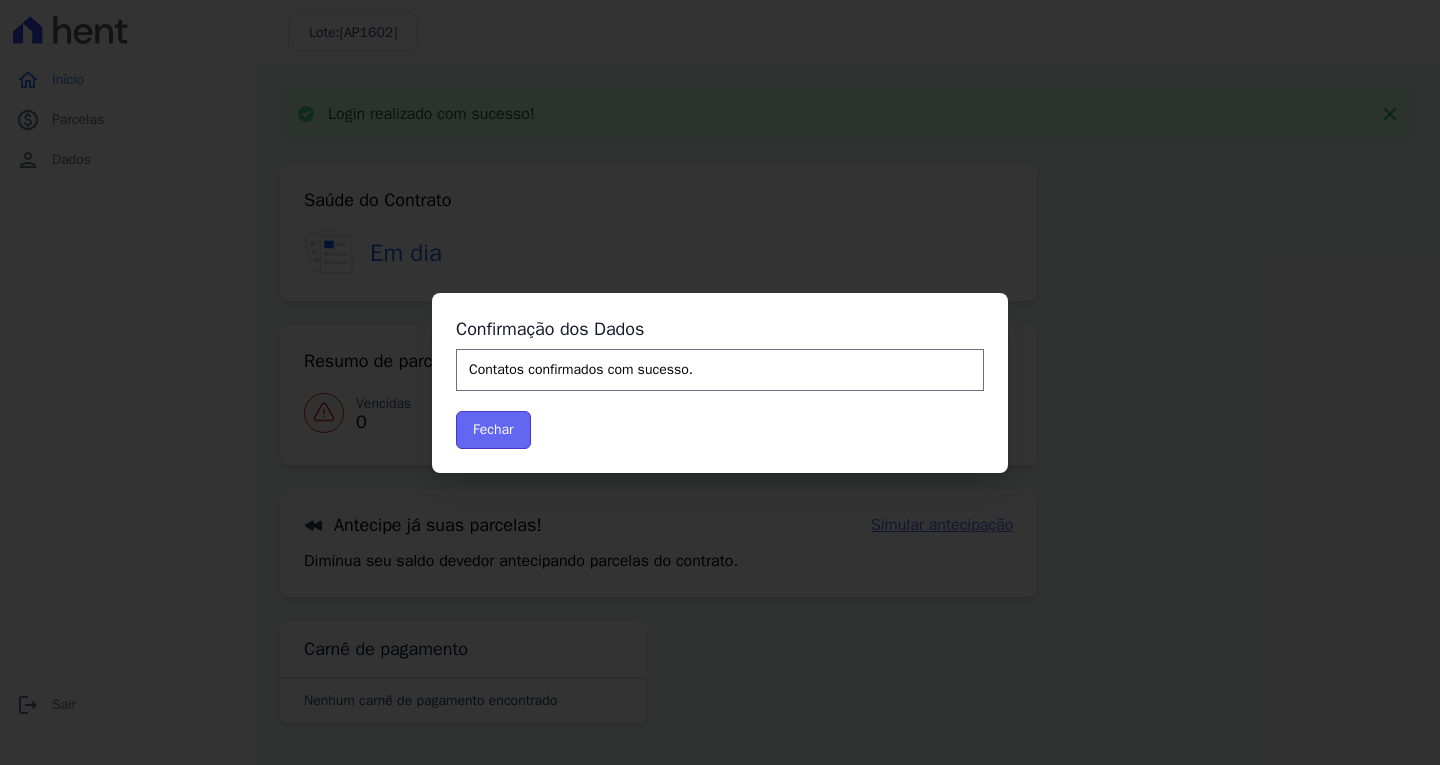 click on "Fechar" at bounding box center [493, 430] 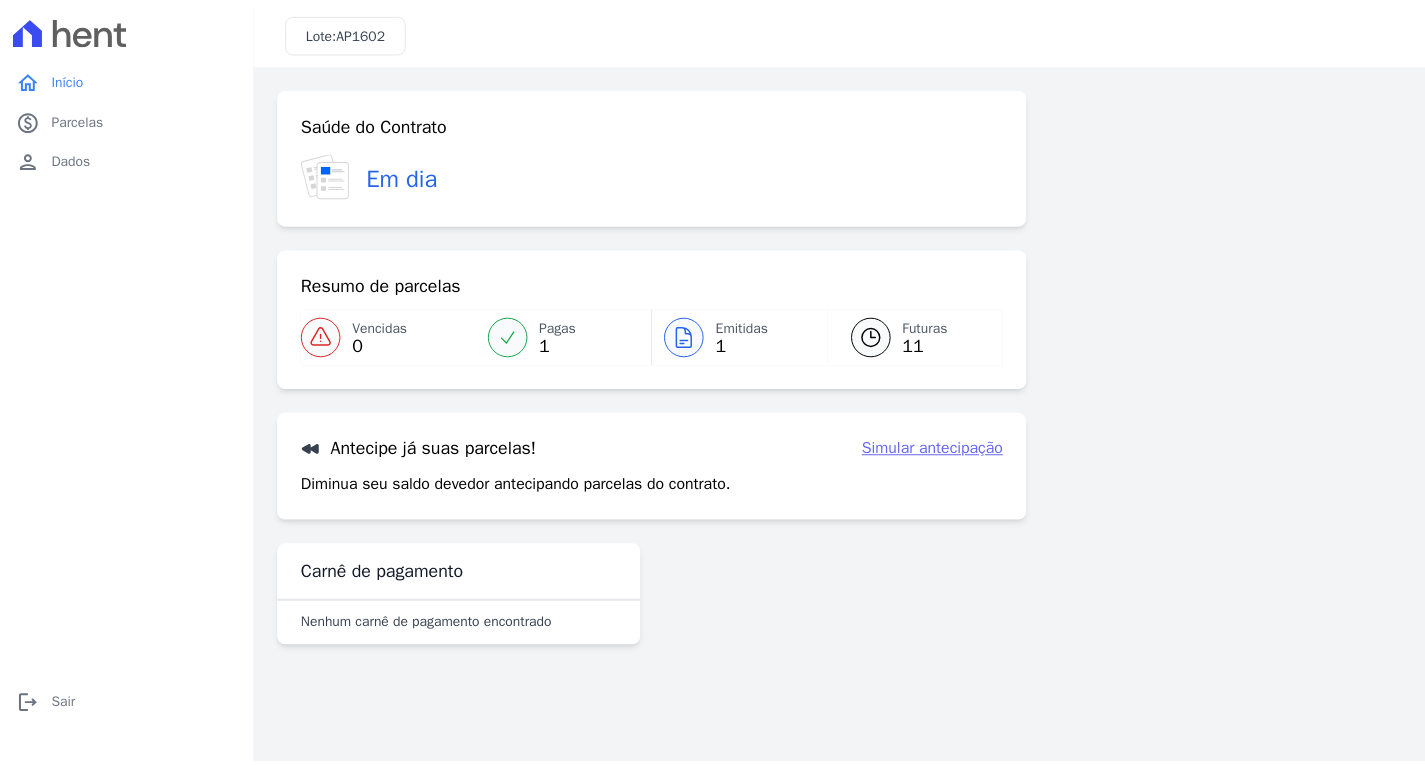 scroll, scrollTop: 0, scrollLeft: 0, axis: both 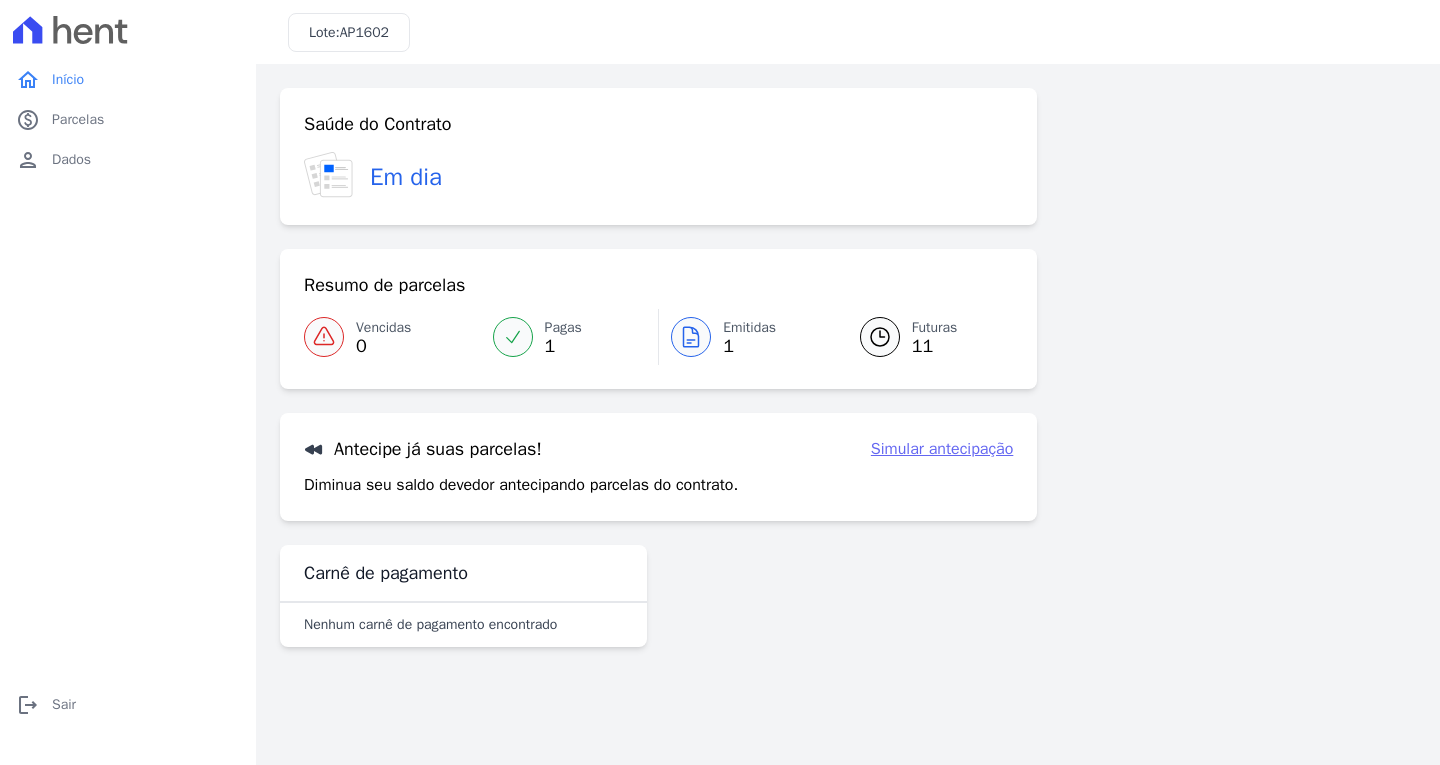 click at bounding box center (691, 337) 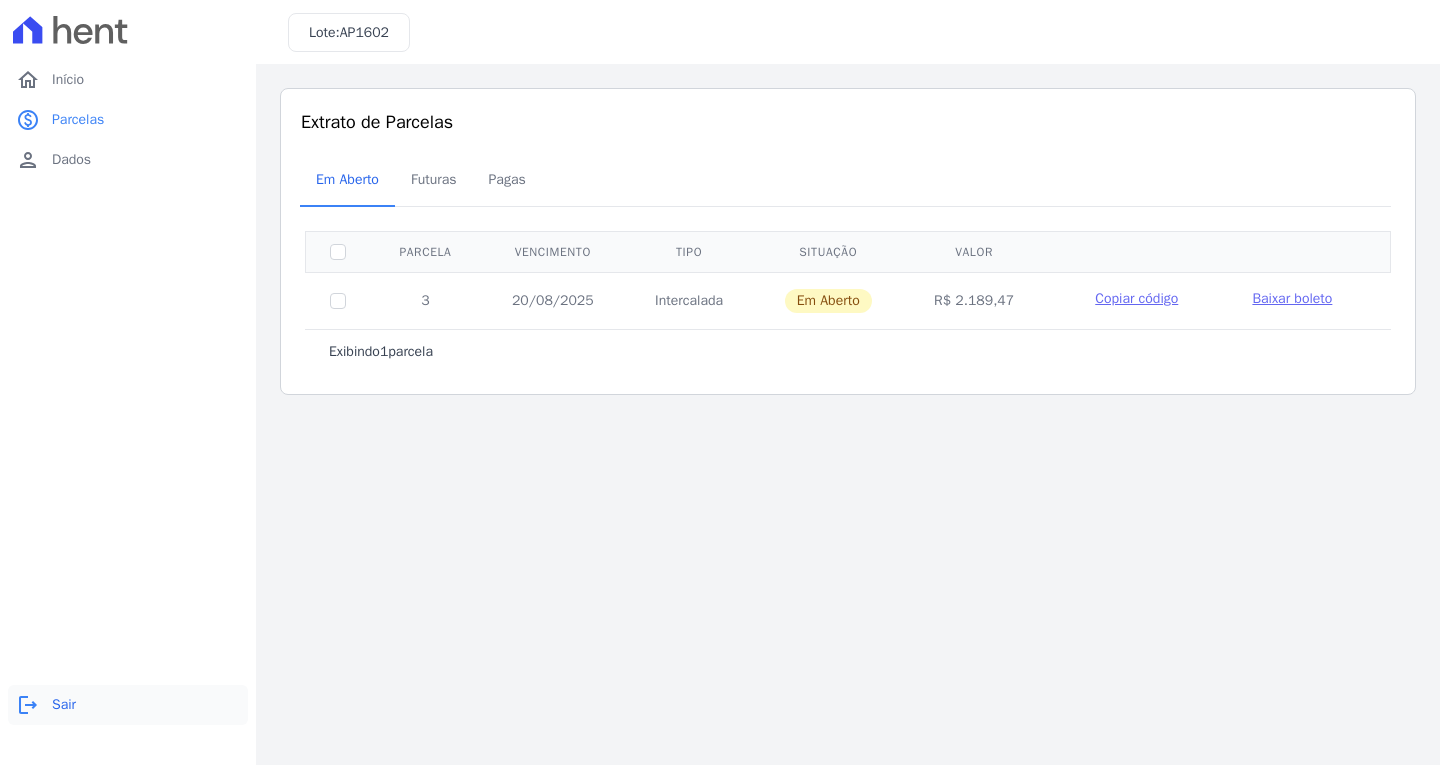 click on "Sair" at bounding box center [64, 705] 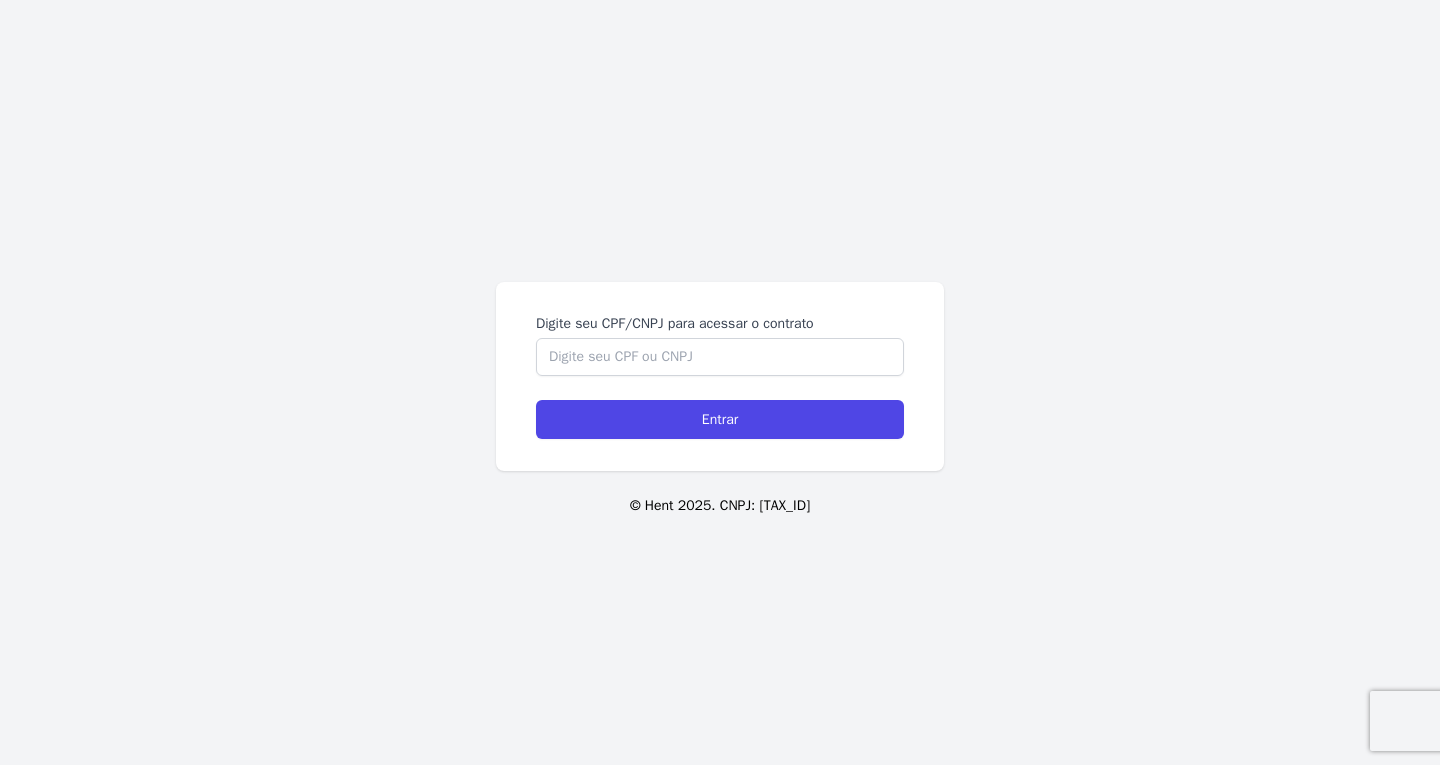 scroll, scrollTop: 0, scrollLeft: 0, axis: both 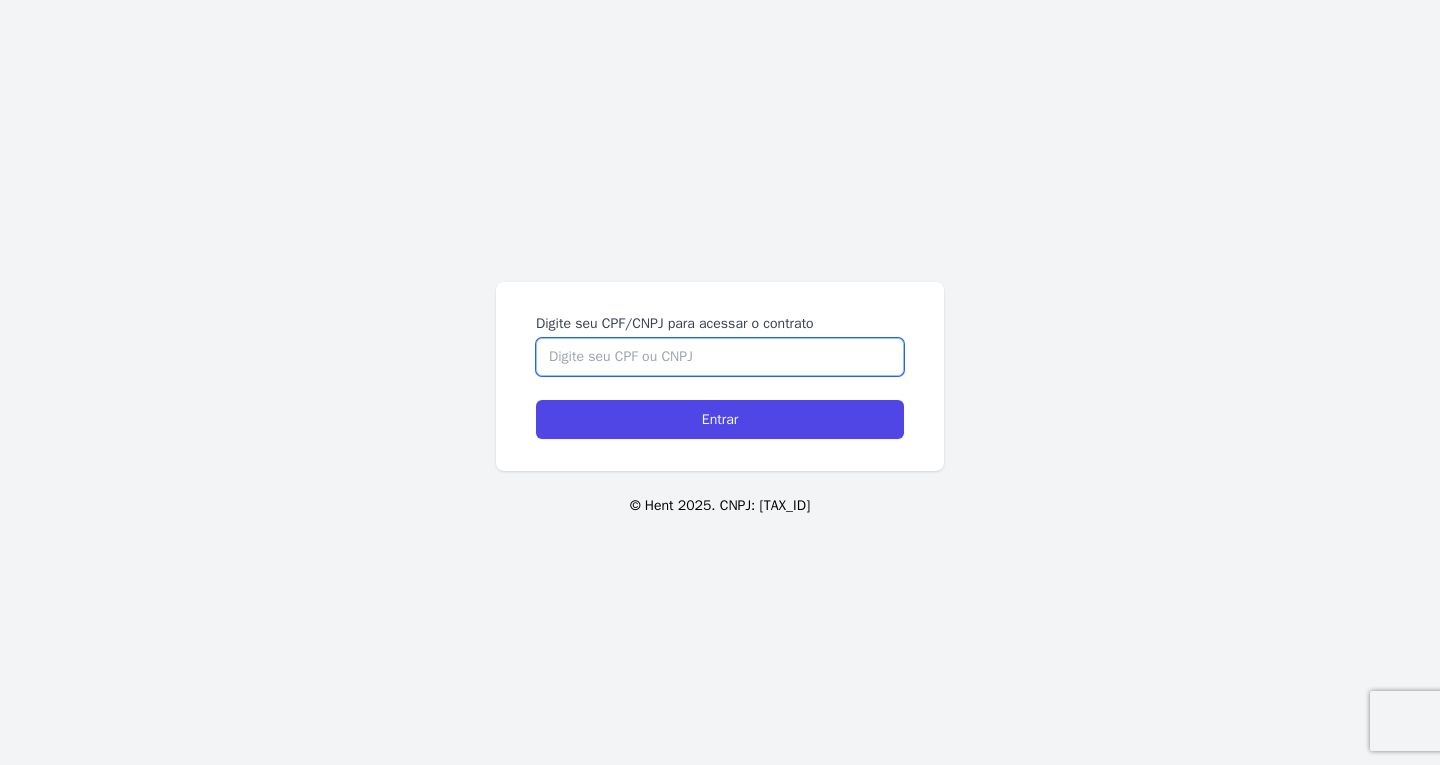 click on "Digite seu CPF/CNPJ para acessar o contrato" at bounding box center (720, 357) 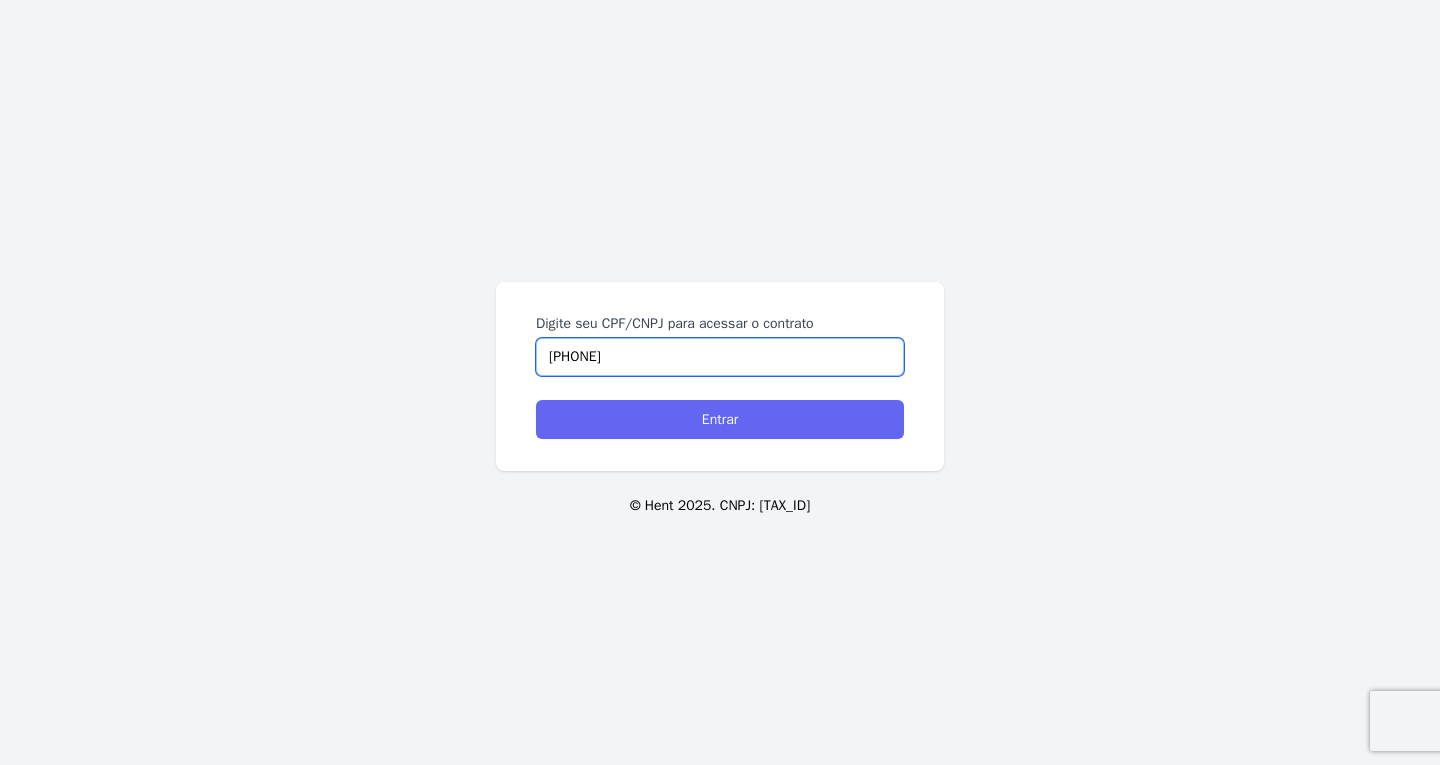type on "[PHONE]" 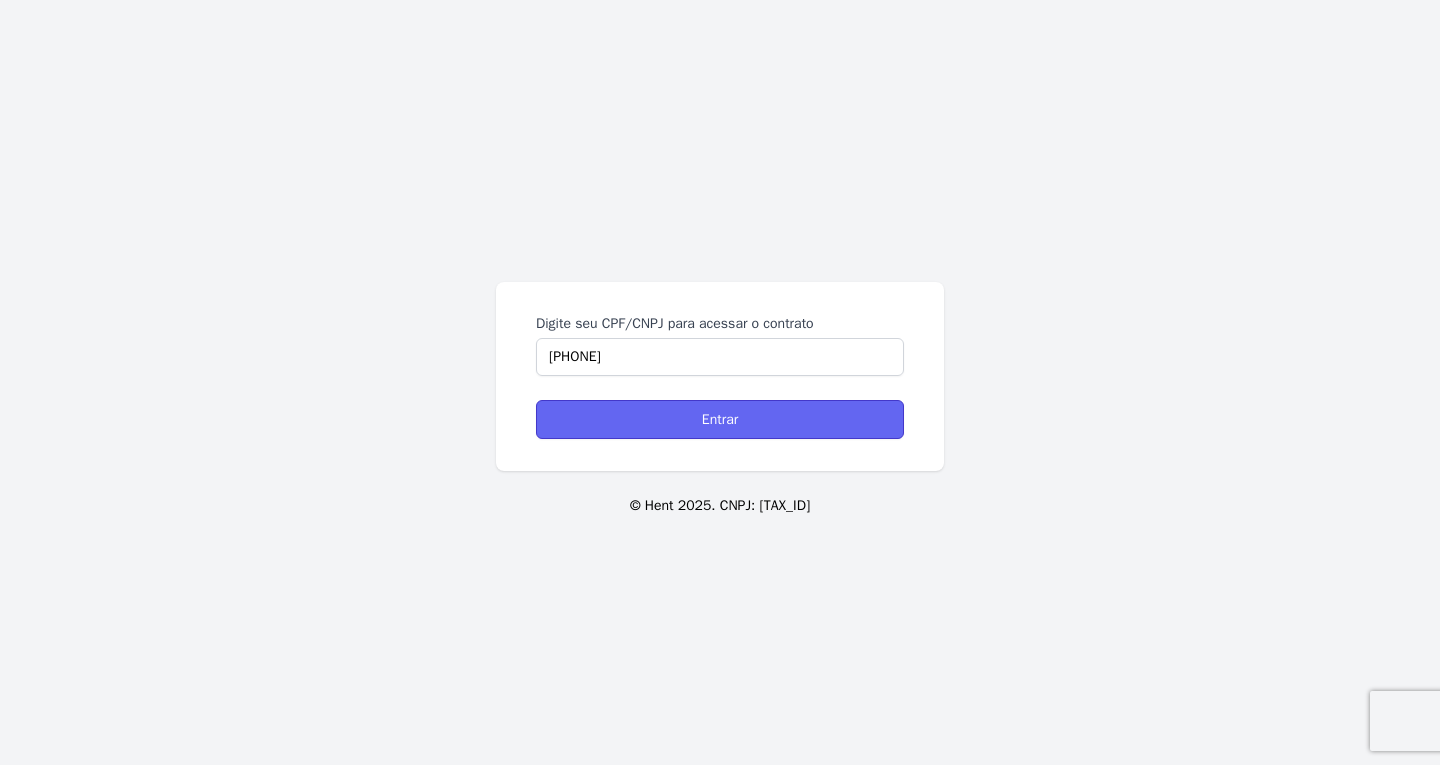 click on "Entrar" at bounding box center [720, 419] 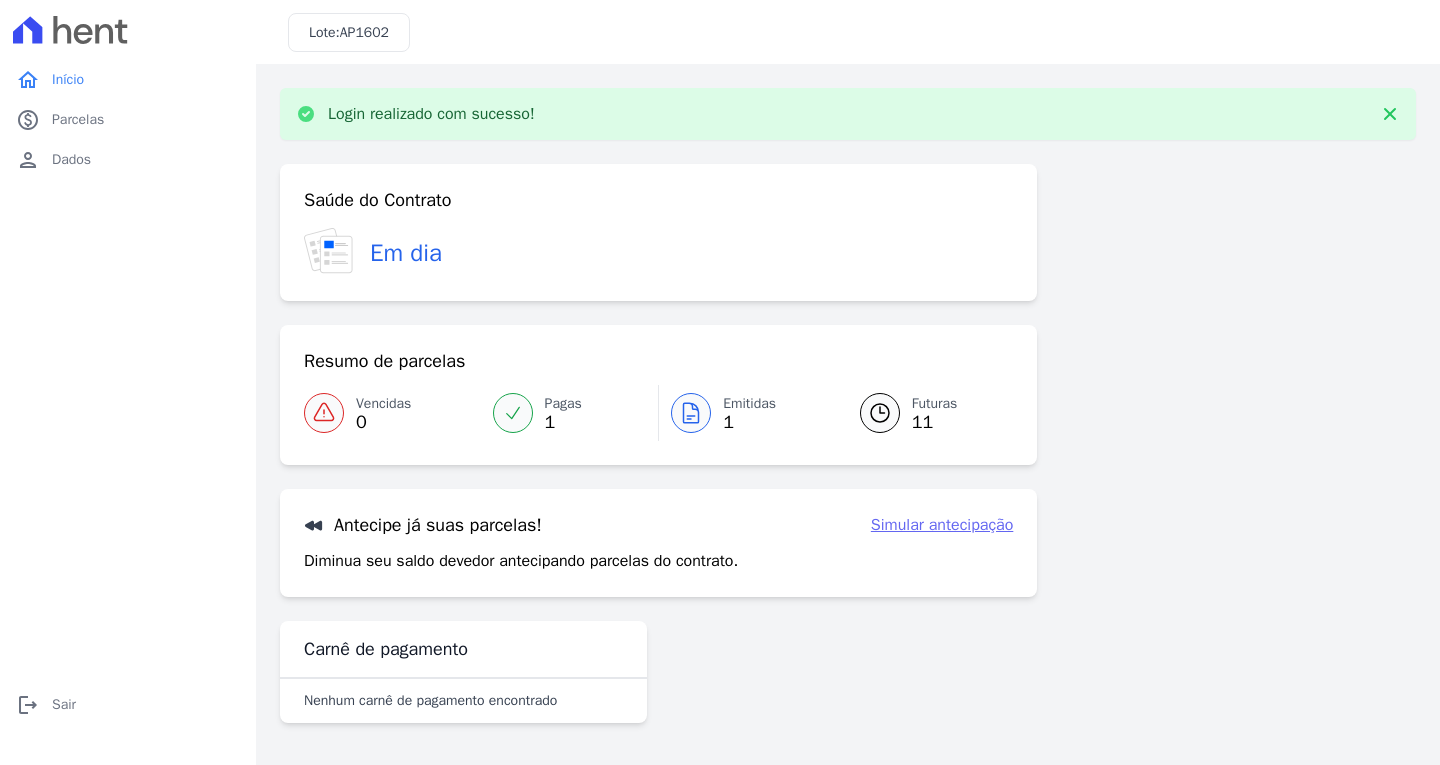 scroll, scrollTop: 0, scrollLeft: 0, axis: both 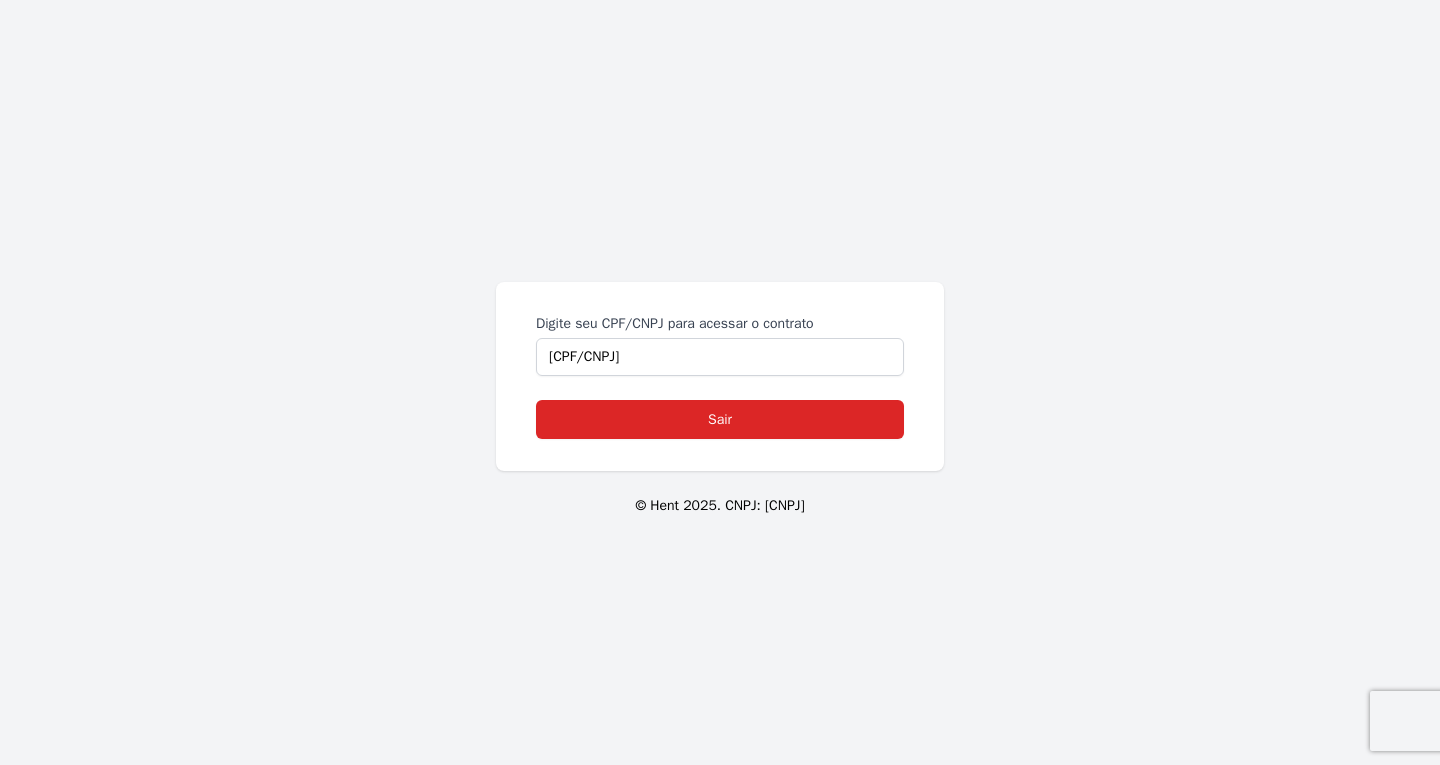 click on "Digite seu CPF/CNPJ para acessar o contrato
375.431.948-56
Sair
© Hent 2025.  CNPJ: 35.429.428/0001-39" at bounding box center (720, 382) 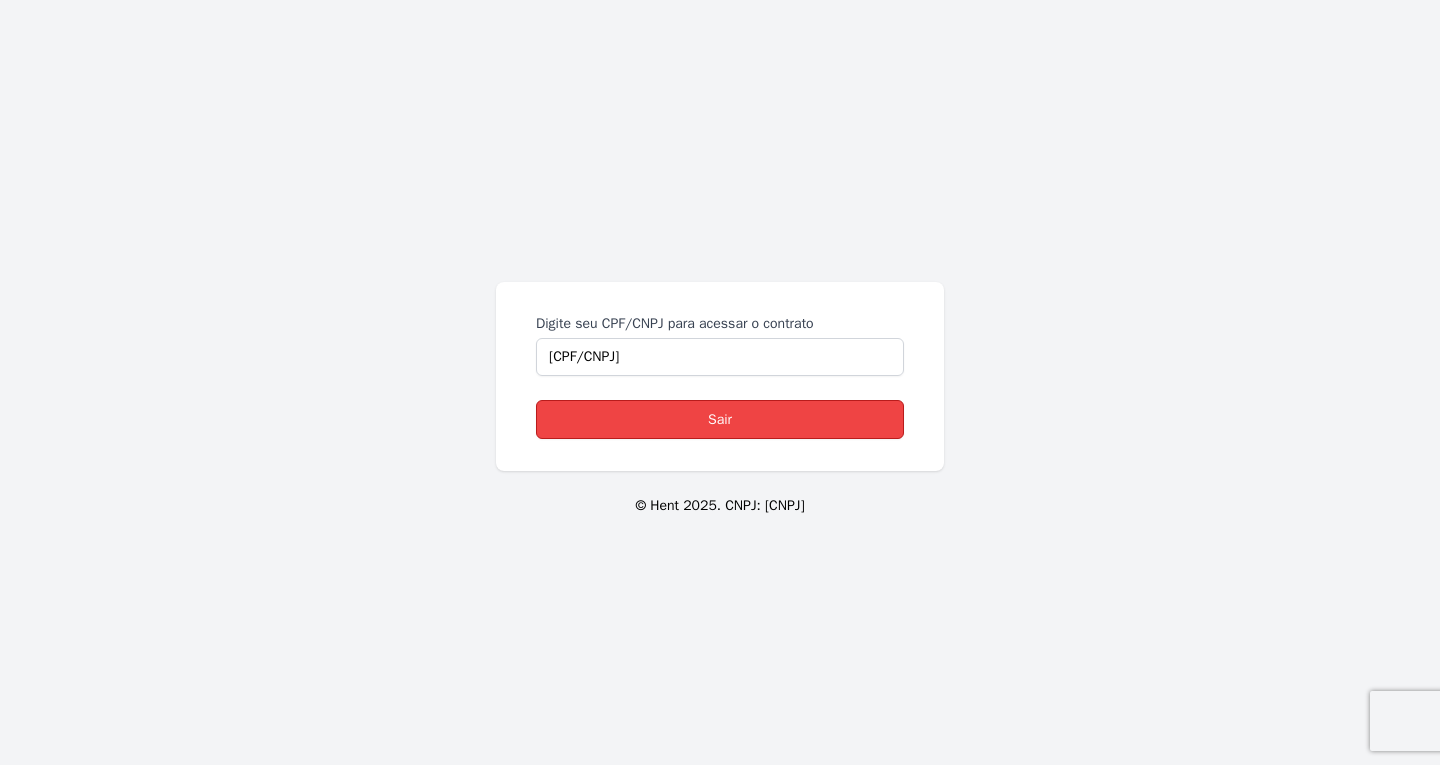 click on "Sair" at bounding box center (720, 419) 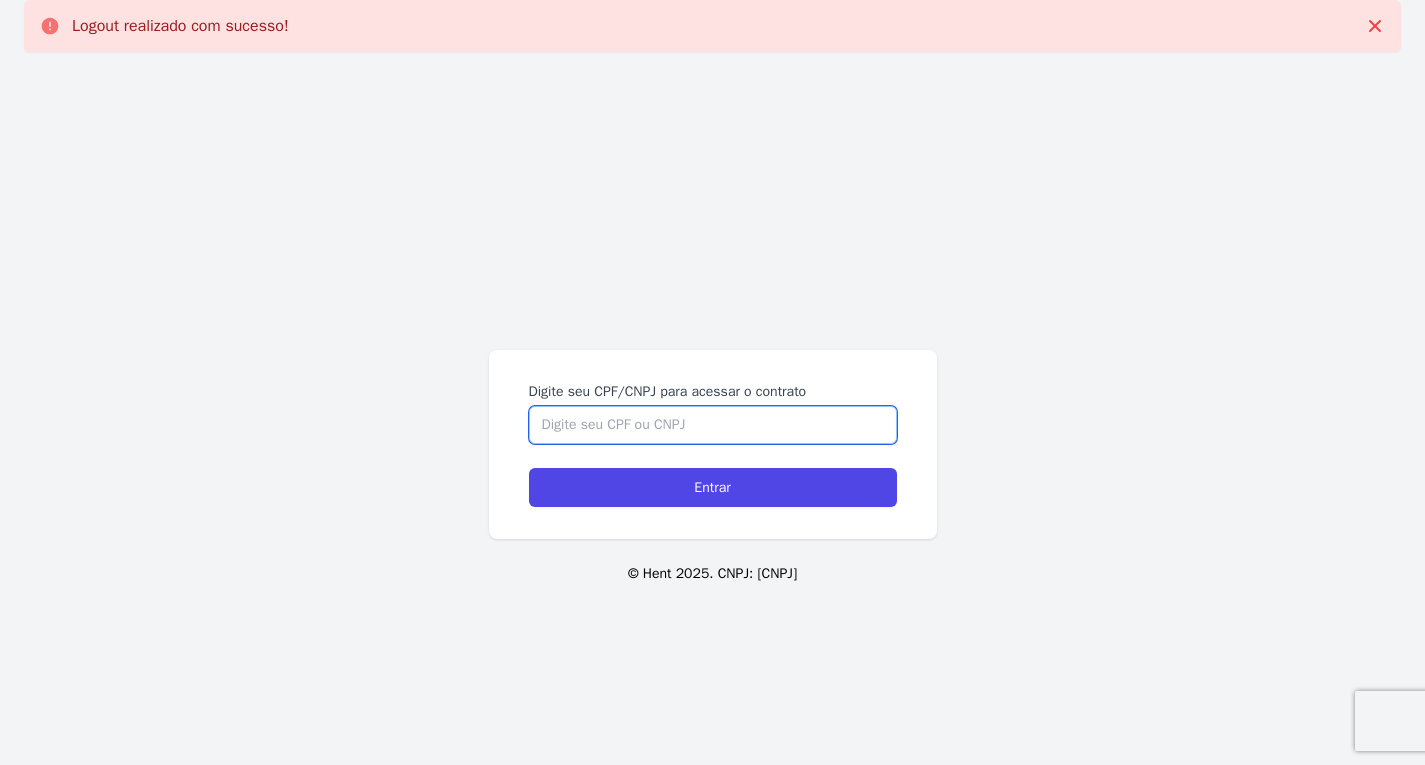 click on "Digite seu CPF/CNPJ para acessar o contrato" at bounding box center (713, 425) 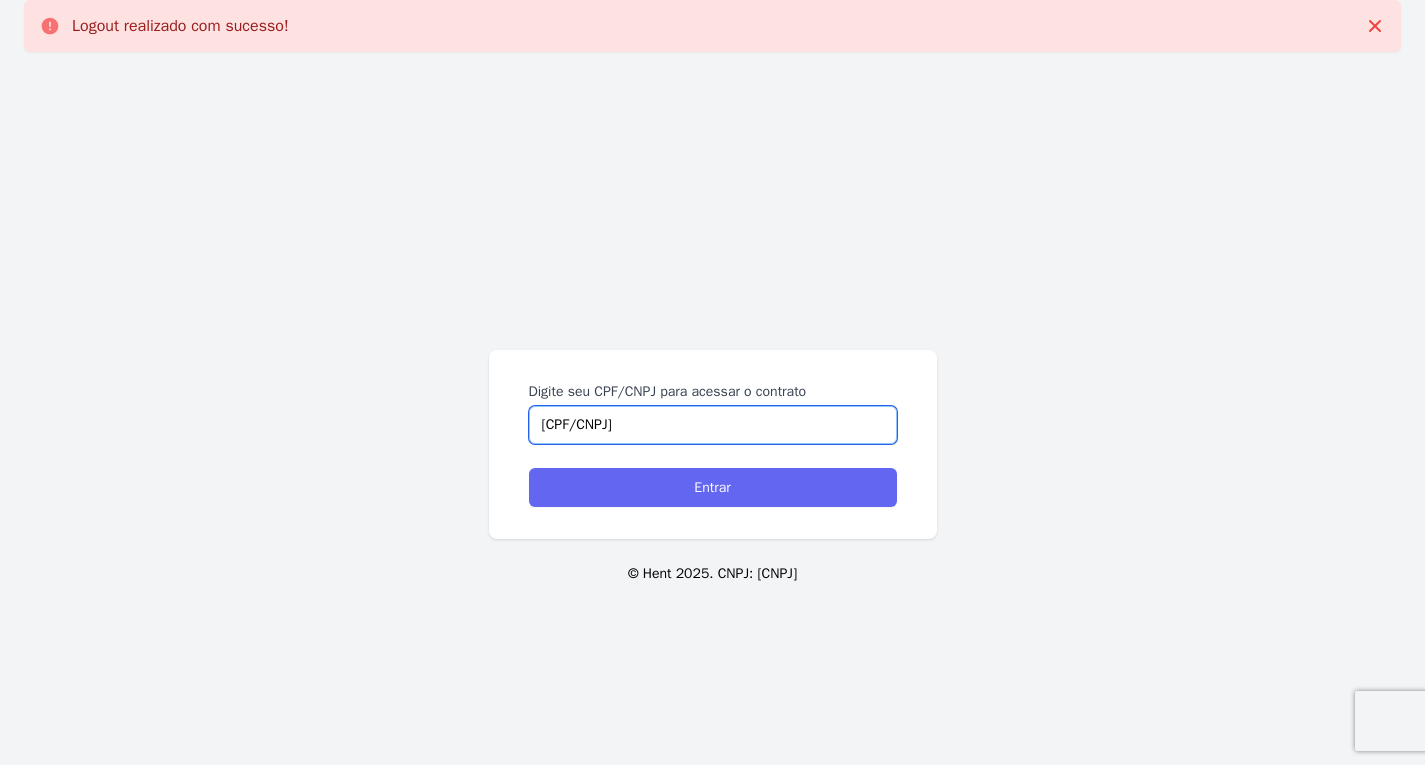 type on "375.431.948-56" 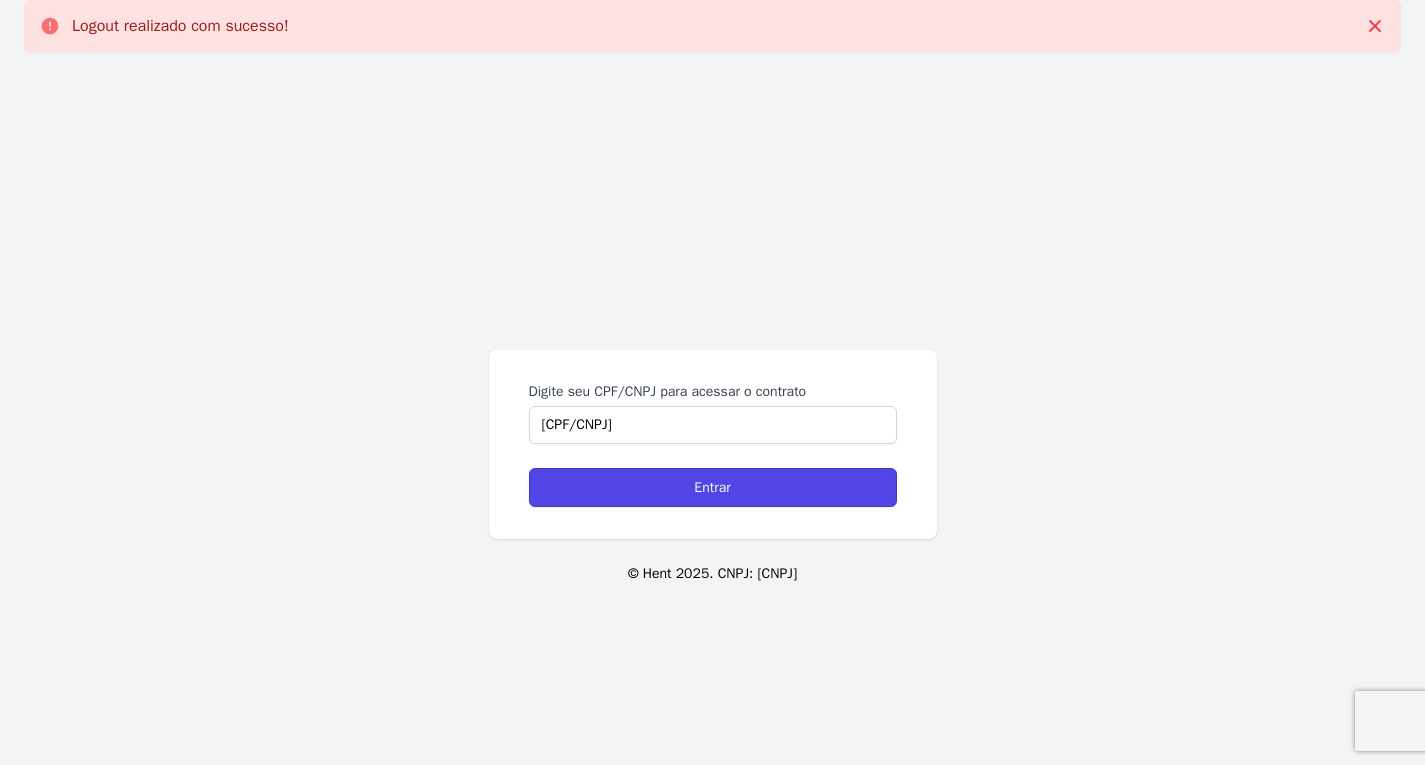 drag, startPoint x: 594, startPoint y: 483, endPoint x: 588, endPoint y: 511, distance: 28.635643 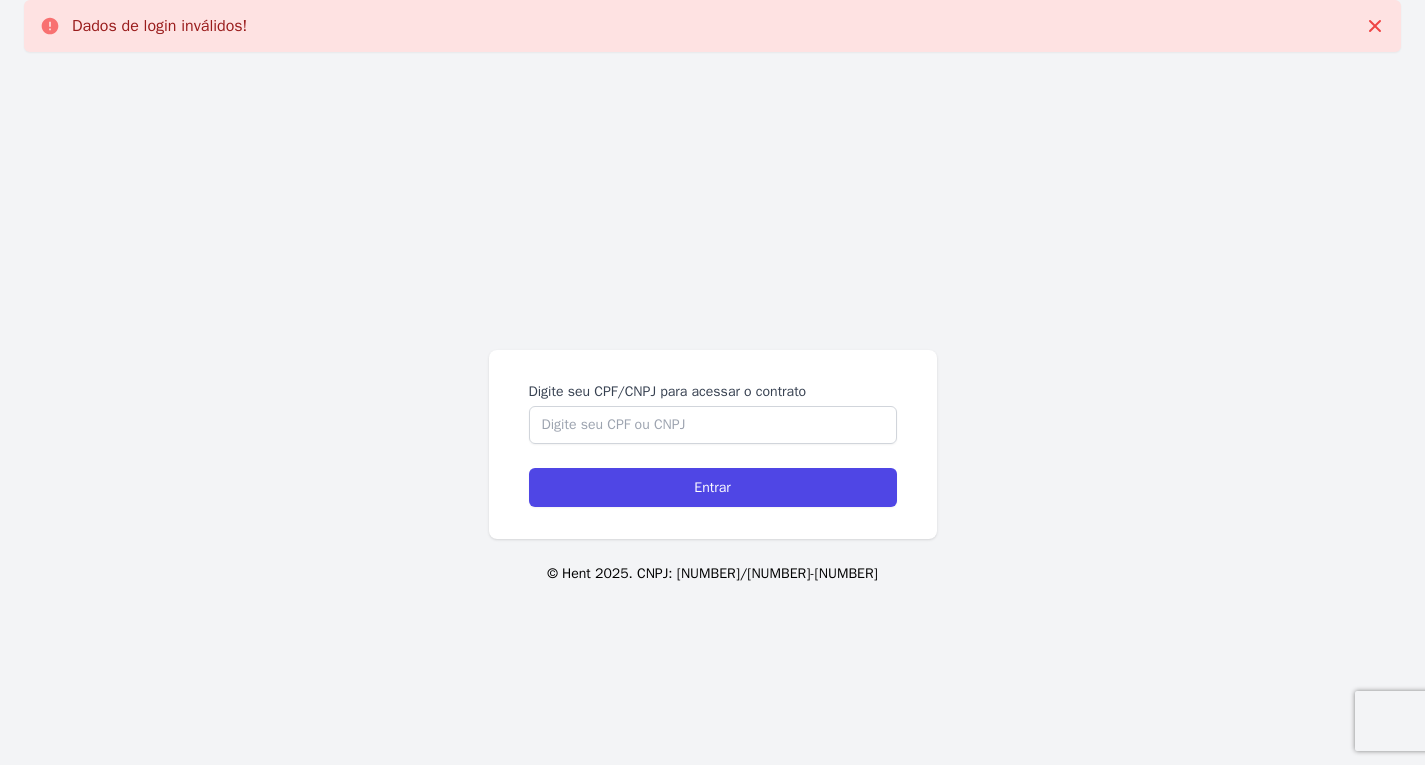 scroll, scrollTop: 0, scrollLeft: 0, axis: both 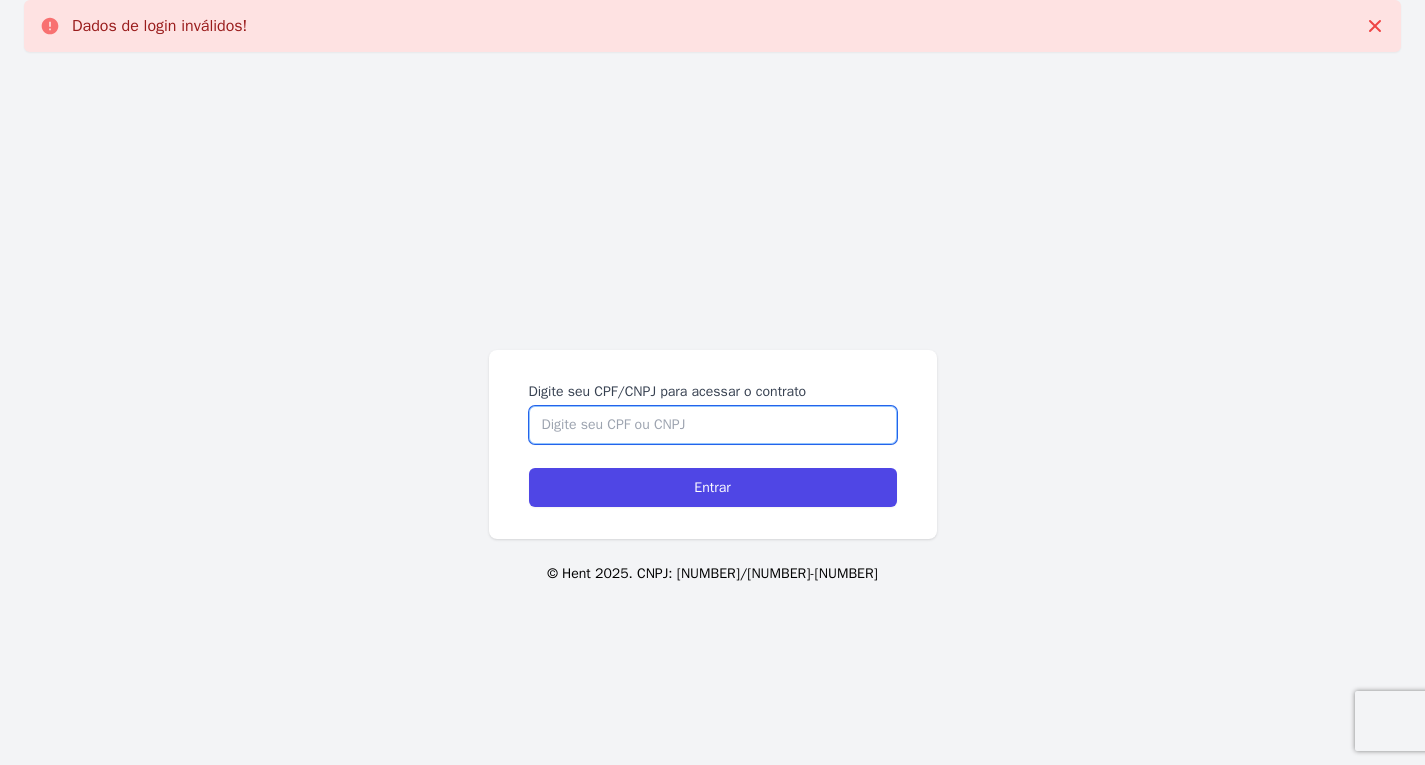 click on "Digite seu CPF/CNPJ para acessar o contrato" at bounding box center [713, 425] 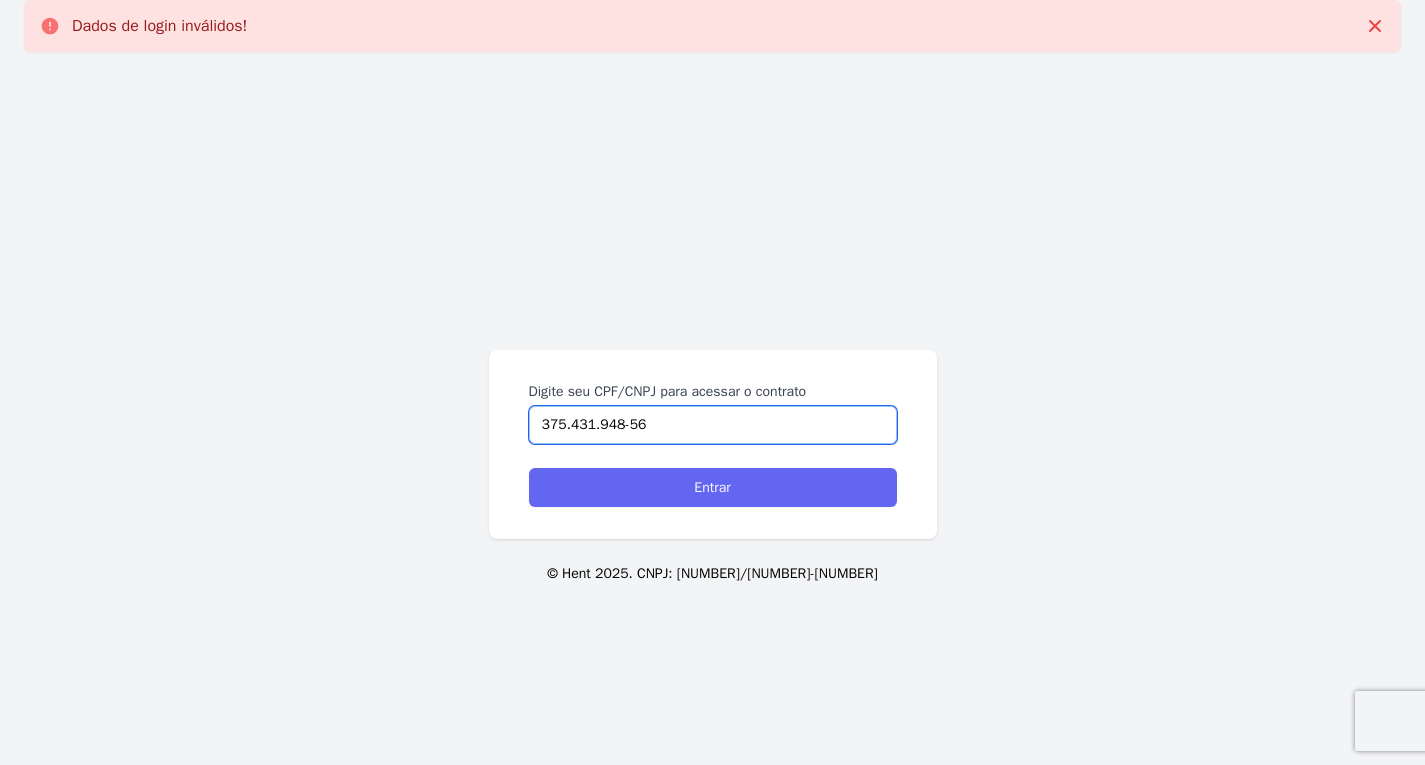 type on "375.431.948-56" 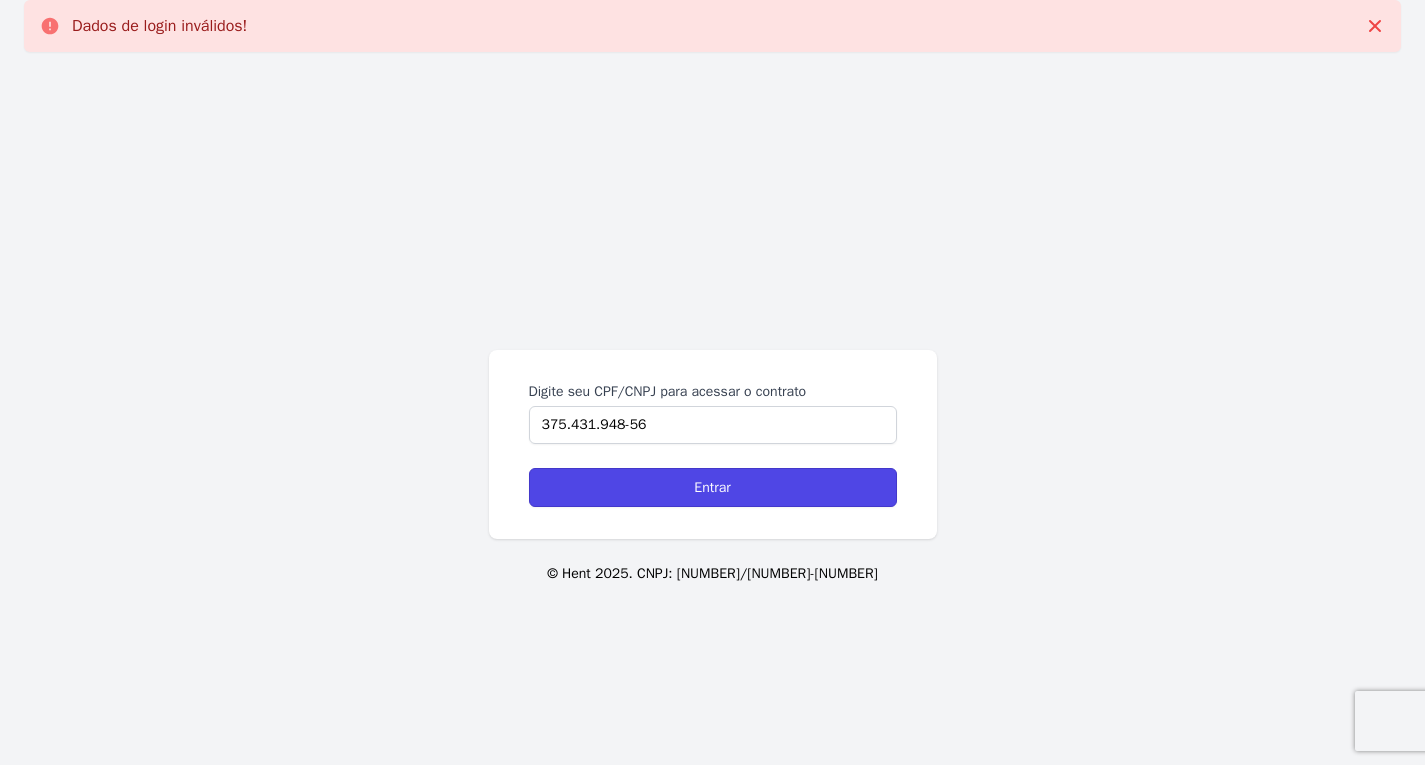 drag, startPoint x: 653, startPoint y: 495, endPoint x: 657, endPoint y: 509, distance: 14.56022 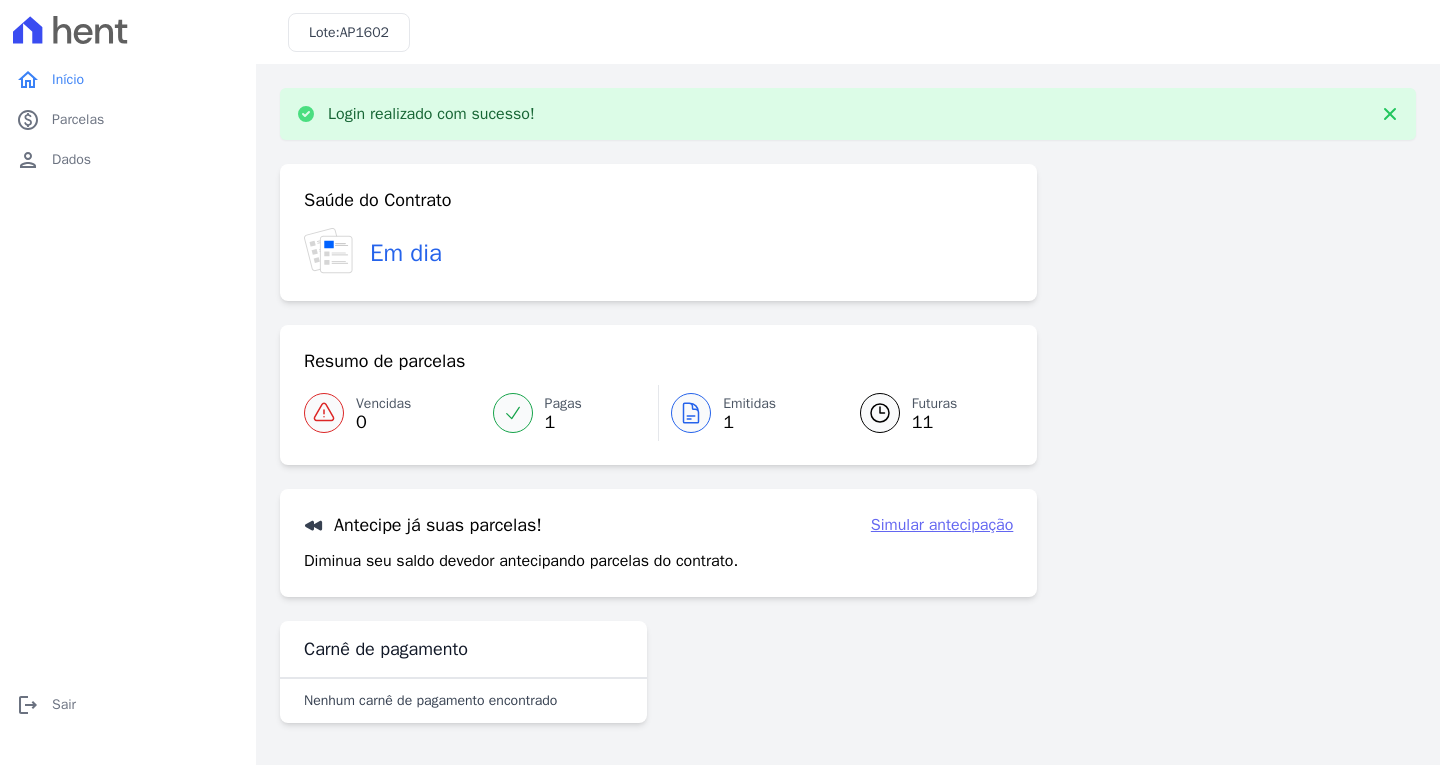 scroll, scrollTop: 0, scrollLeft: 0, axis: both 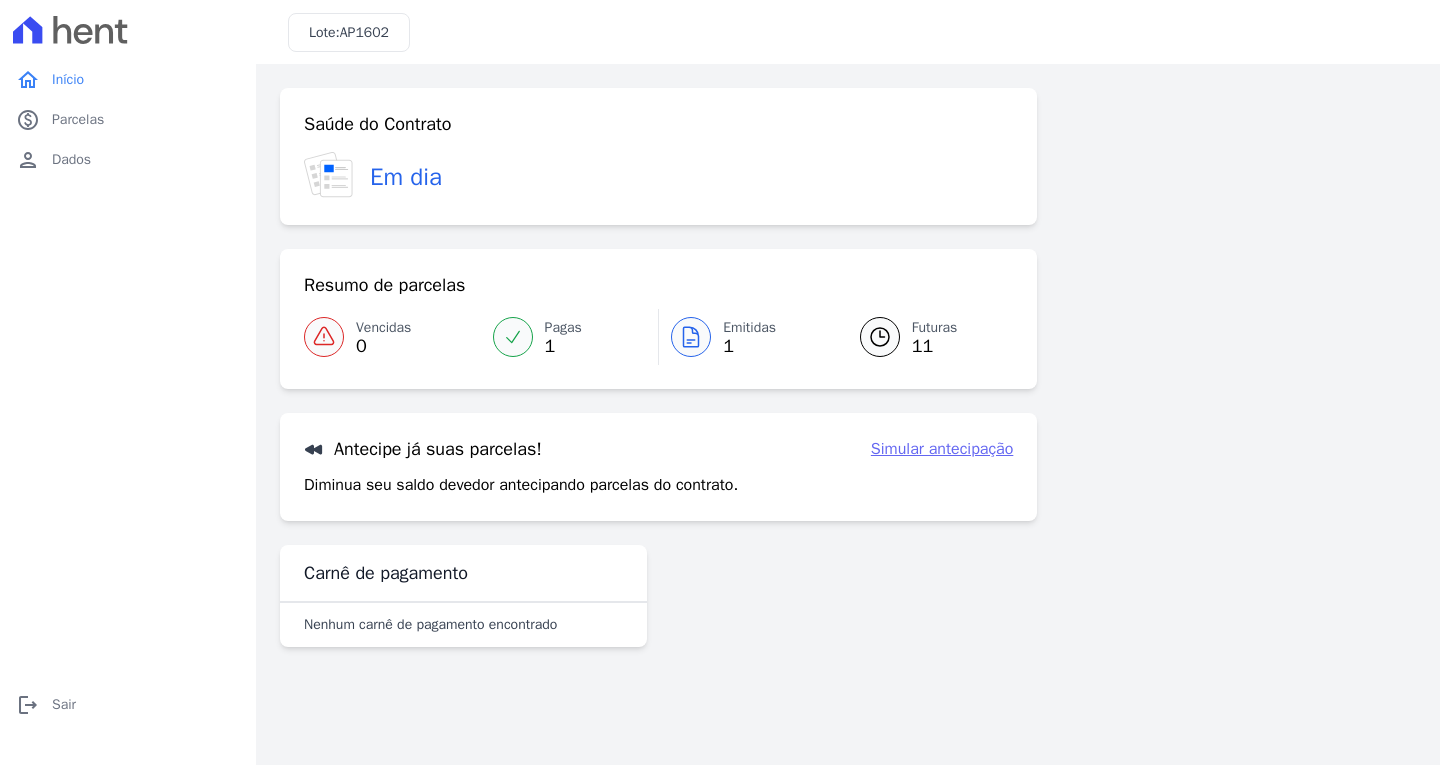 click 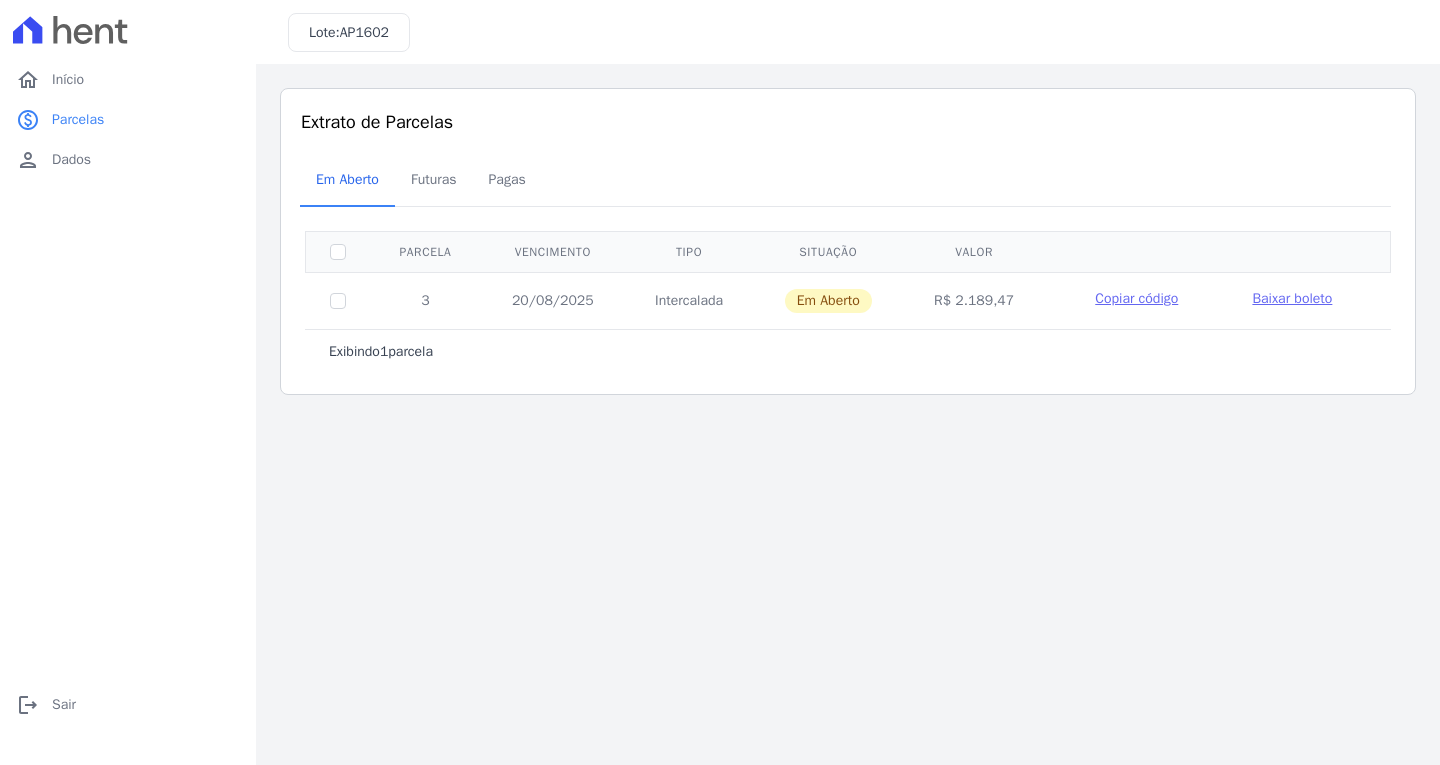 click on "Baixar boleto" at bounding box center (1292, 298) 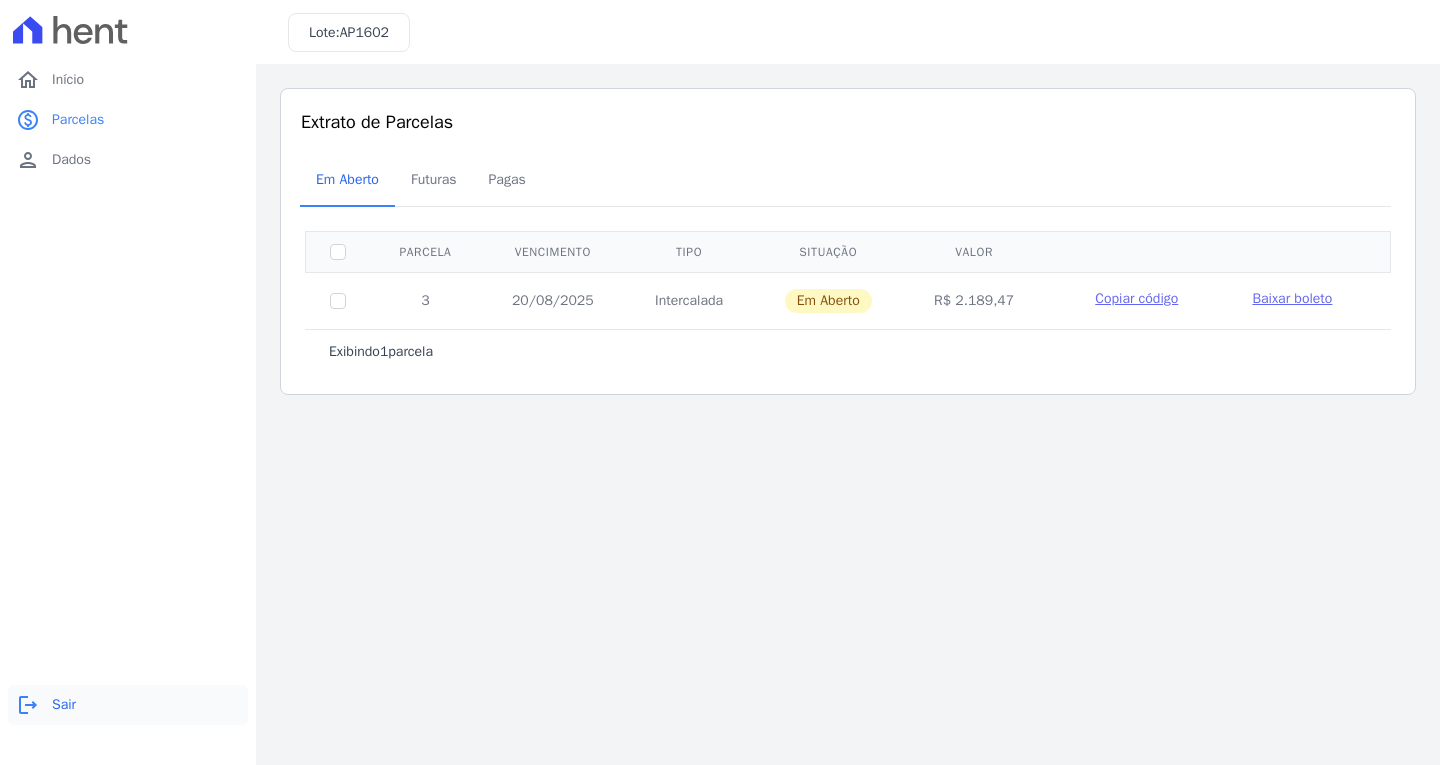 click on "Sair" at bounding box center (64, 705) 